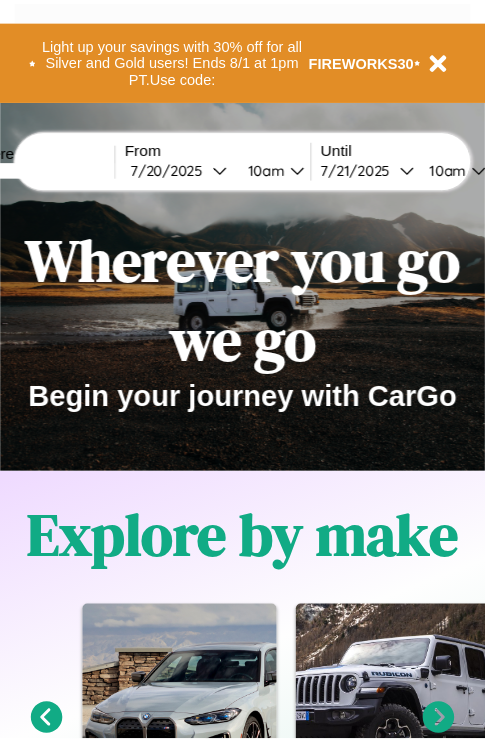 scroll, scrollTop: 0, scrollLeft: 0, axis: both 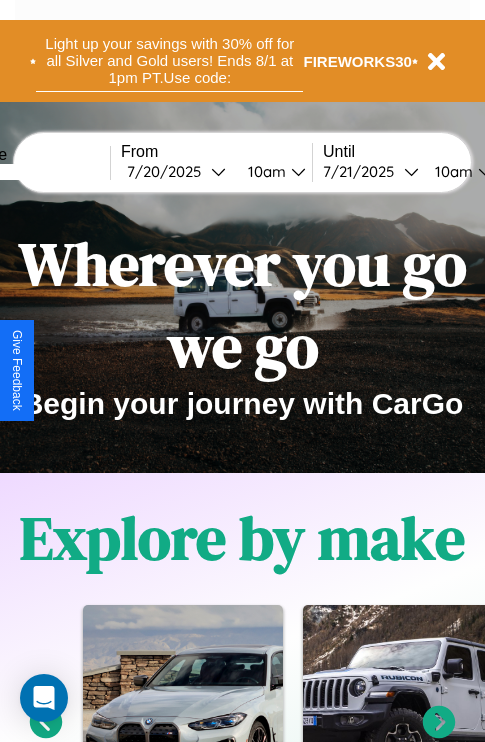click on "Light up your savings with 30% off for all Silver and Gold users! Ends 8/1 at 1pm PT.  Use code:" at bounding box center [169, 61] 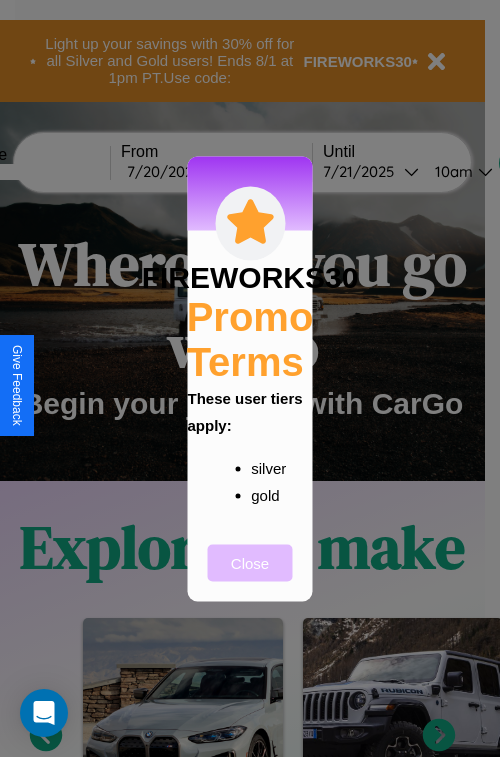 click on "Close" at bounding box center [250, 562] 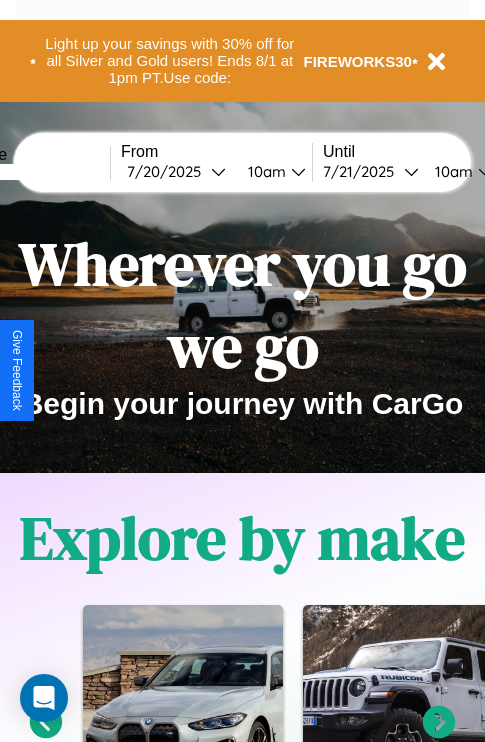 scroll, scrollTop: 308, scrollLeft: 0, axis: vertical 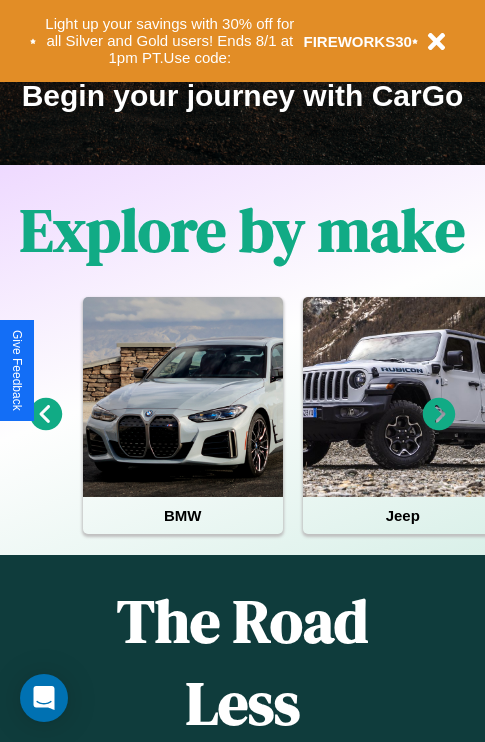 click 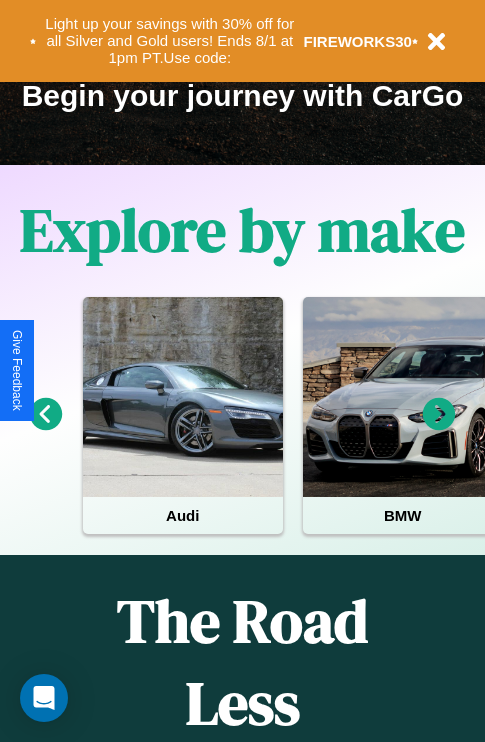 click 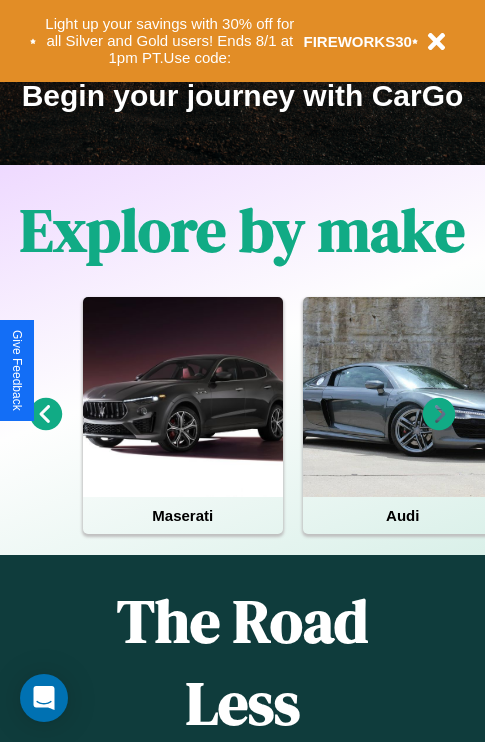 click 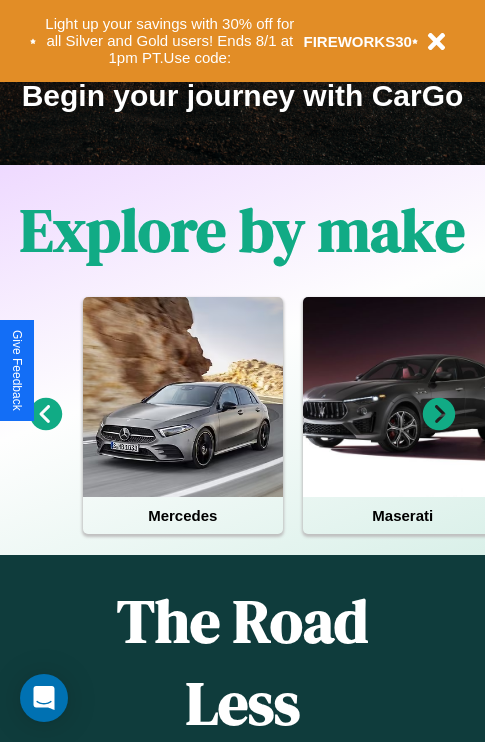 click 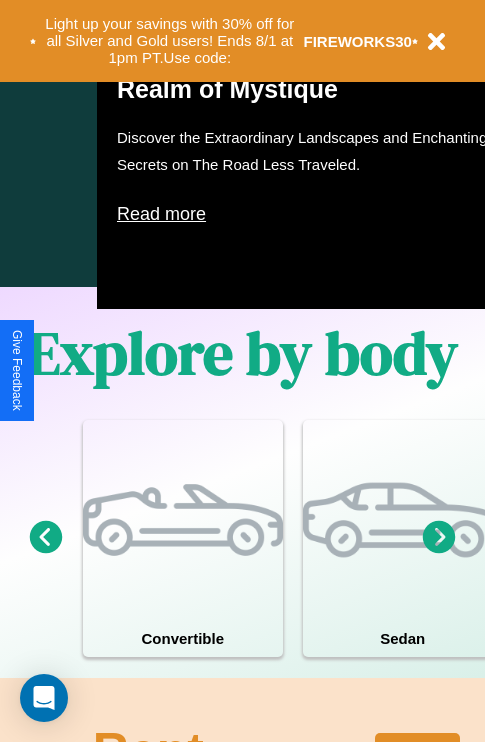 scroll, scrollTop: 1285, scrollLeft: 0, axis: vertical 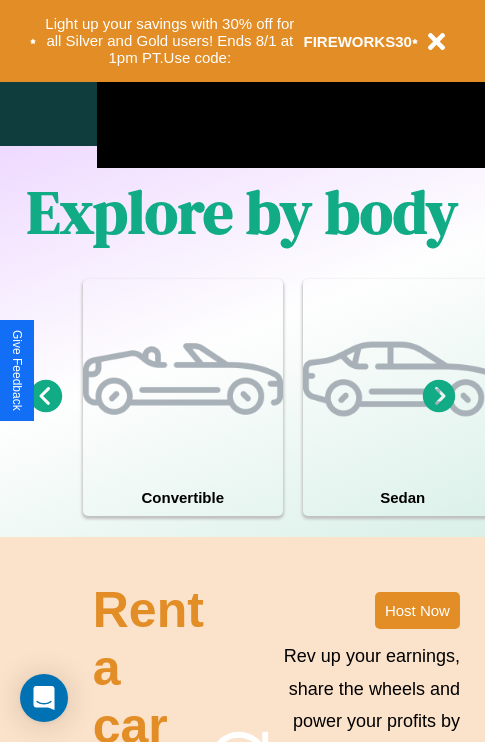 click 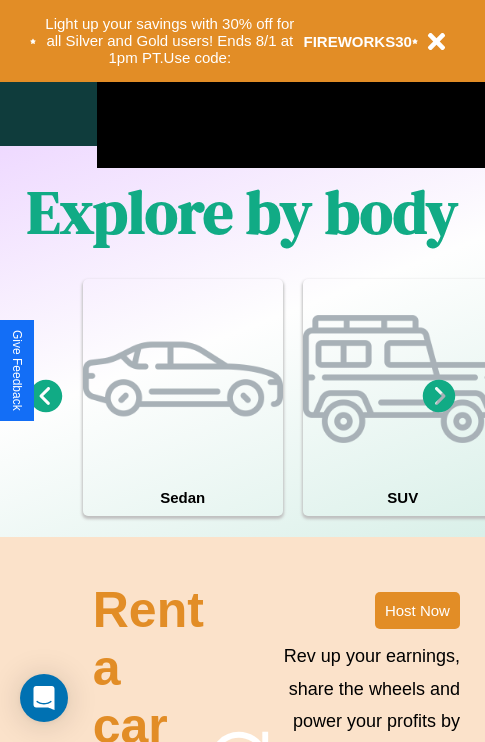 click 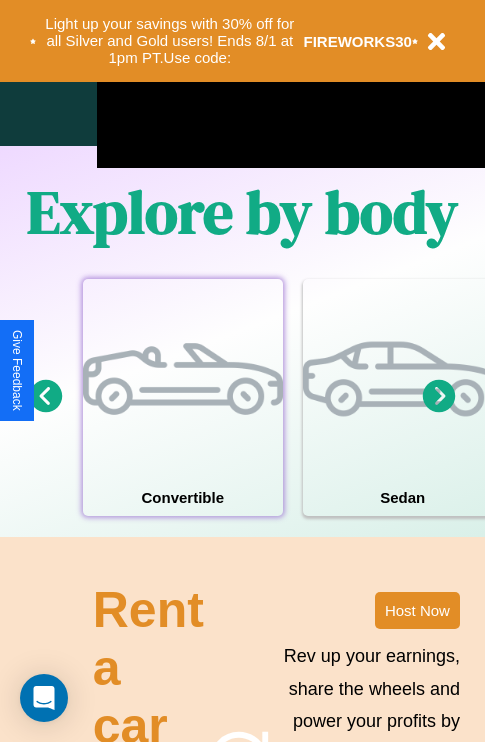 click at bounding box center (183, 379) 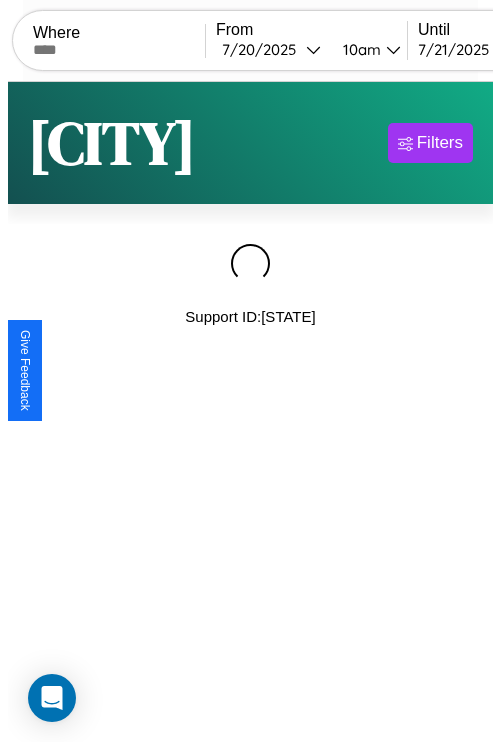 scroll, scrollTop: 0, scrollLeft: 0, axis: both 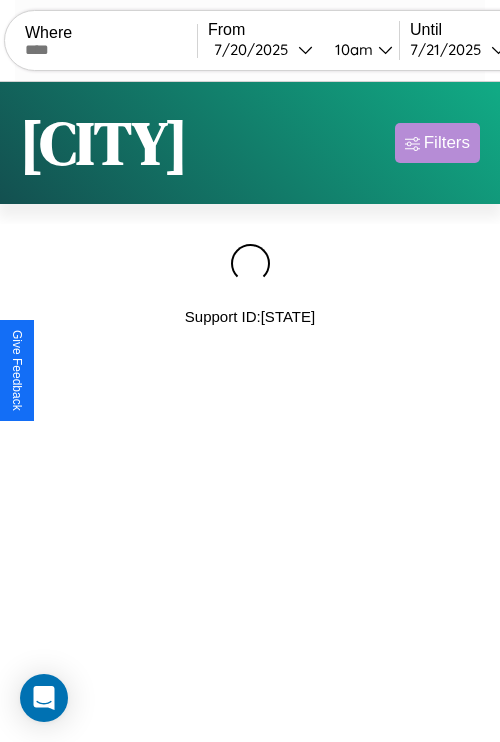 click on "Filters" at bounding box center (447, 143) 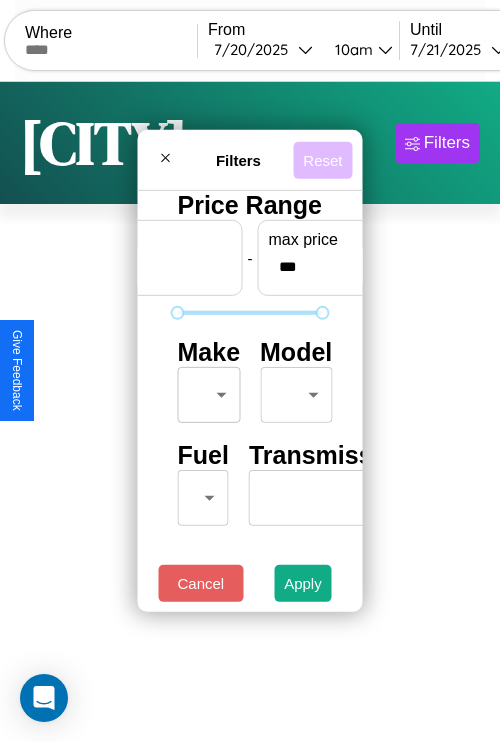 click on "Reset" at bounding box center [322, 159] 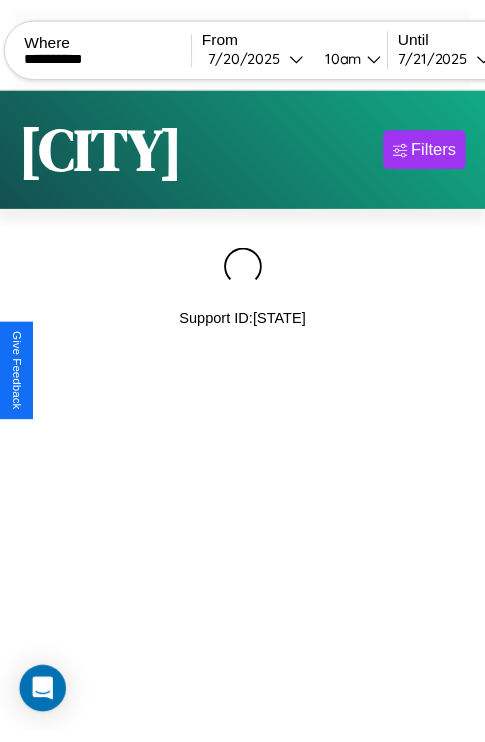 scroll, scrollTop: 0, scrollLeft: 173, axis: horizontal 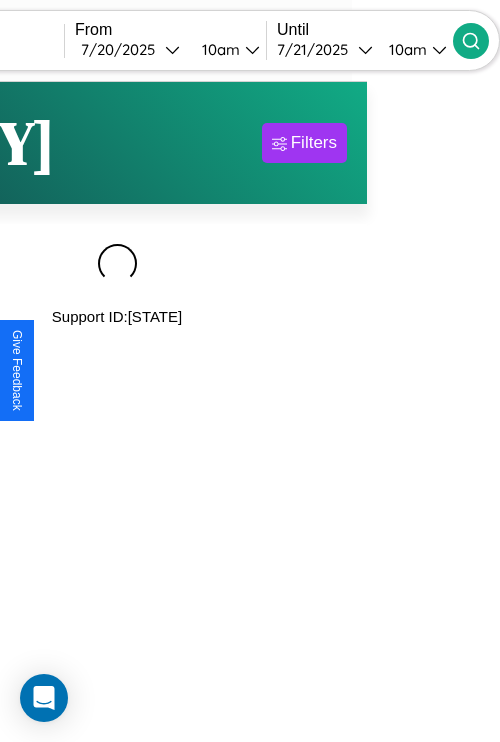 type on "**********" 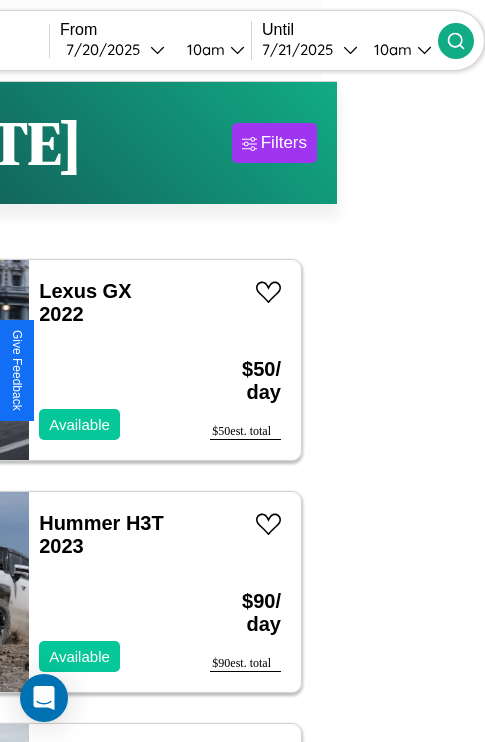 scroll, scrollTop: 95, scrollLeft: 35, axis: both 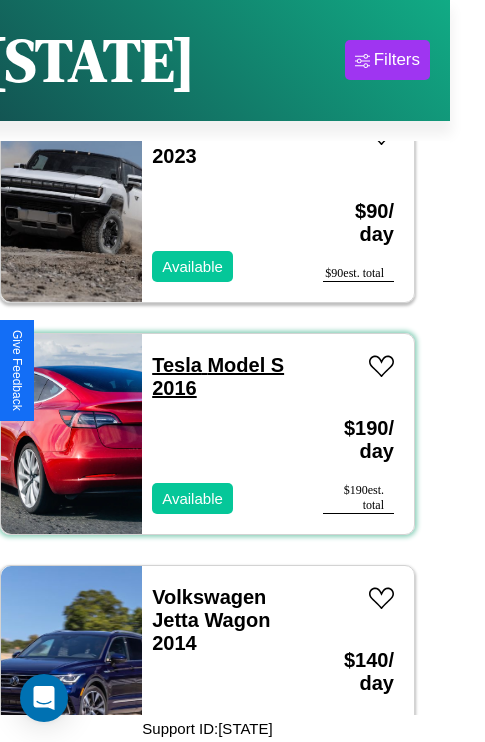 click on "Tesla   Model S   2016" at bounding box center (218, 376) 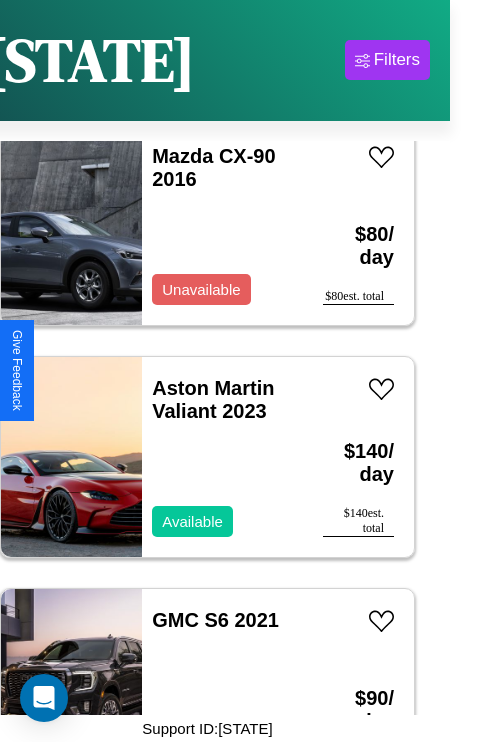 scroll, scrollTop: 31006, scrollLeft: 0, axis: vertical 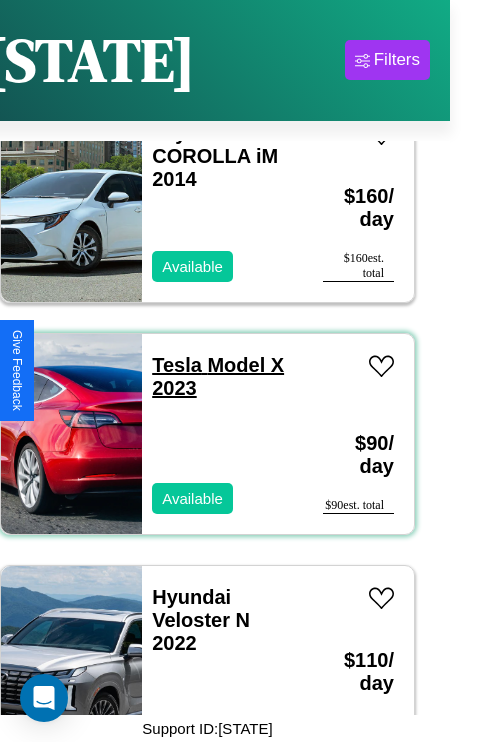 click on "Tesla   Model X   2023" at bounding box center [218, 376] 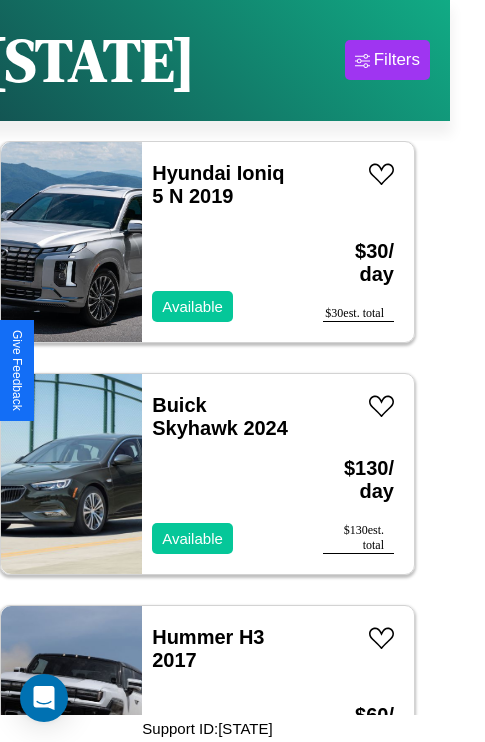 scroll, scrollTop: 28843, scrollLeft: 0, axis: vertical 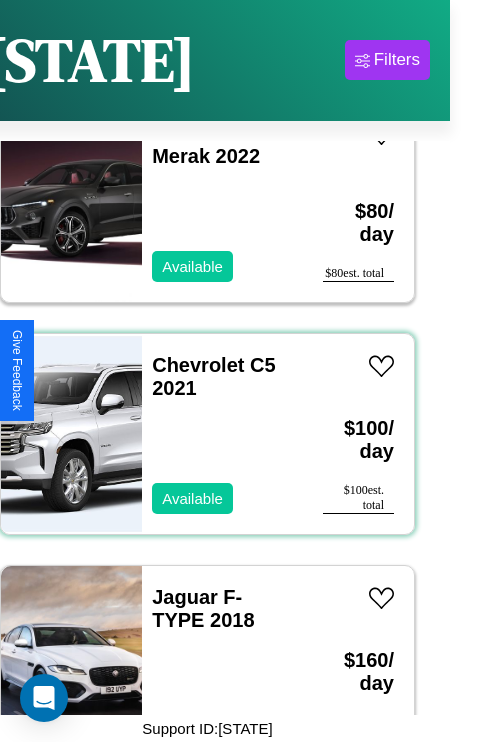 click on "Chevrolet   C5   2021 Available" at bounding box center (222, 434) 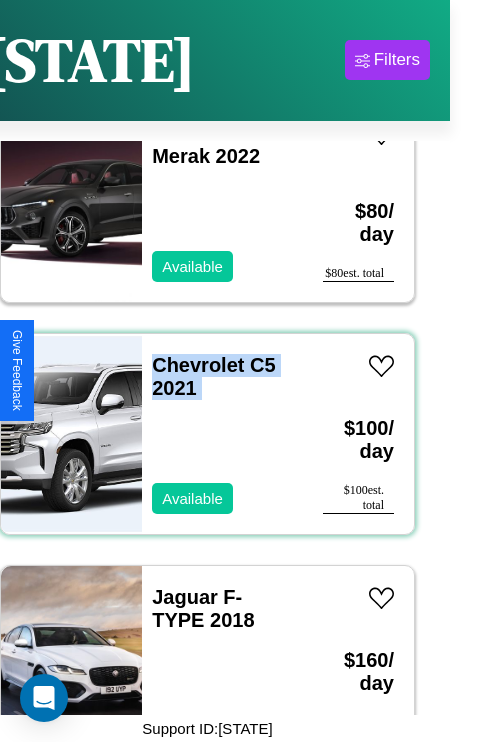 click on "Chevrolet   C5   2021 Available" at bounding box center [222, 434] 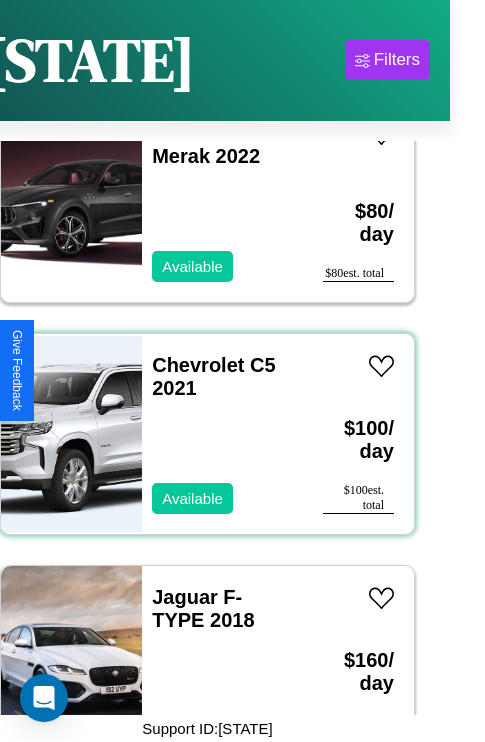 click on "Chevrolet   C5   2021 Available" at bounding box center (222, 434) 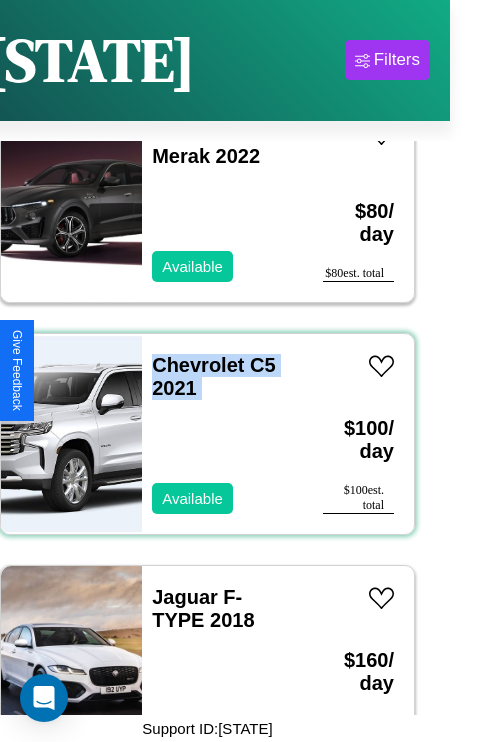 click on "Chevrolet   C5   2021 Available" at bounding box center [222, 434] 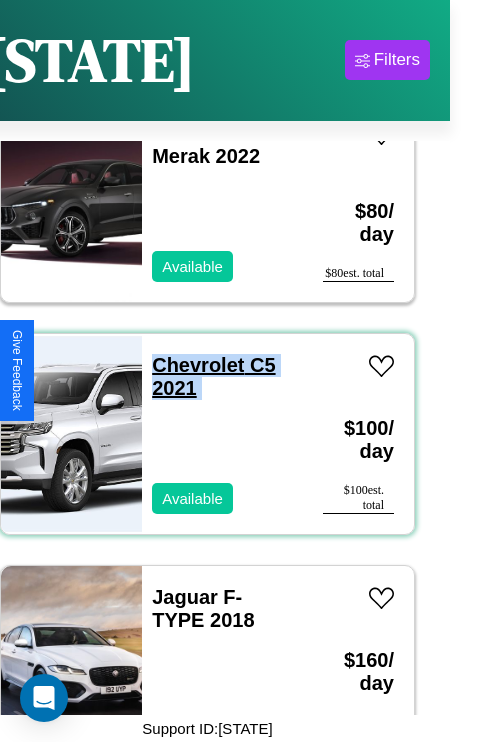 click on "Chevrolet   C5   2021" at bounding box center (213, 376) 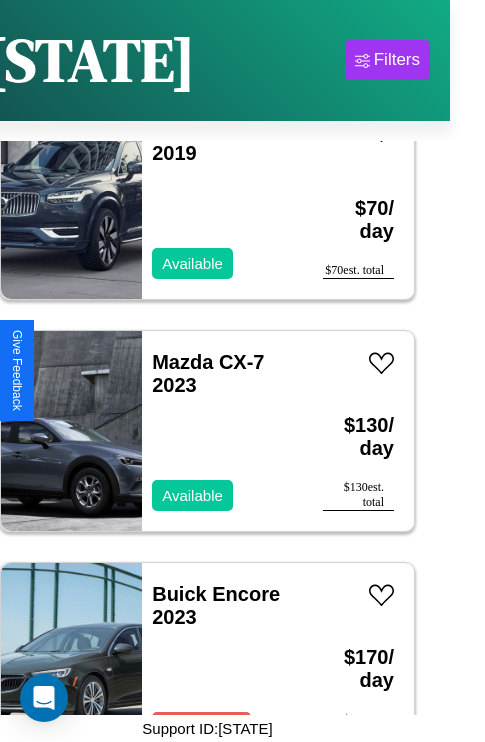 scroll, scrollTop: 26523, scrollLeft: 0, axis: vertical 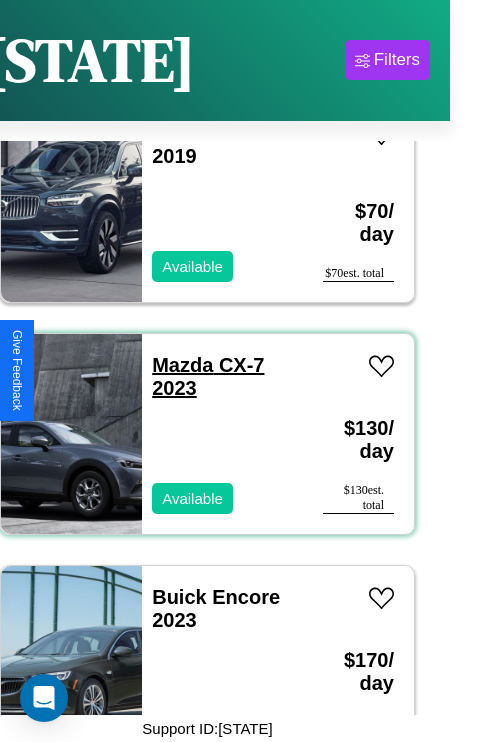 click on "Mazda   CX-7   2023" at bounding box center [208, 376] 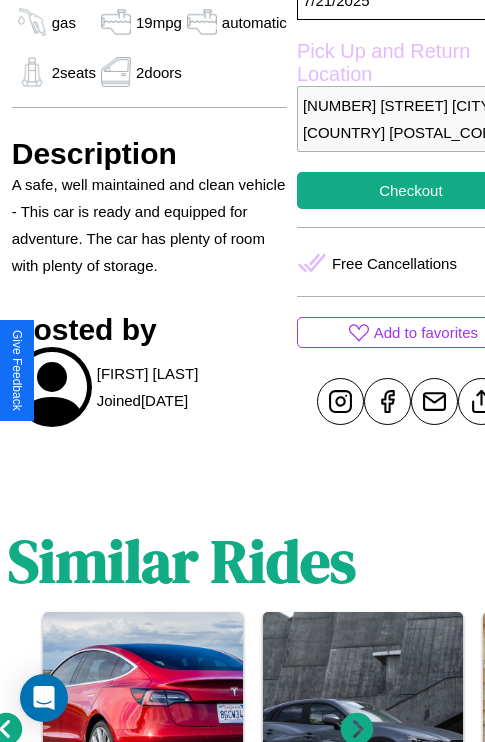 scroll, scrollTop: 619, scrollLeft: 64, axis: both 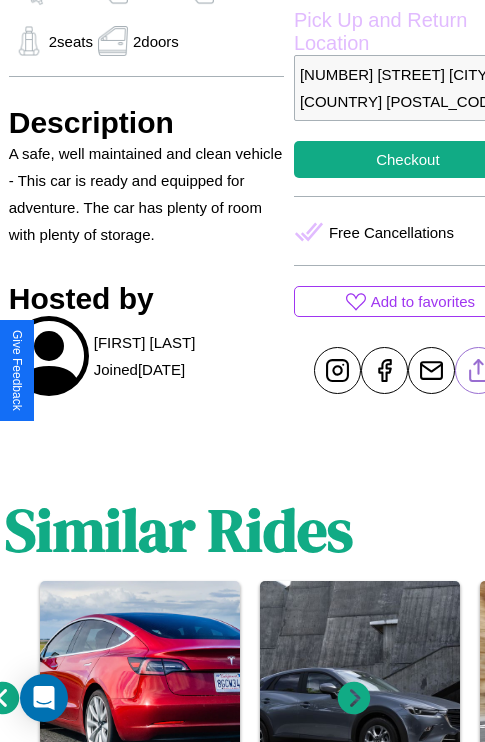 click 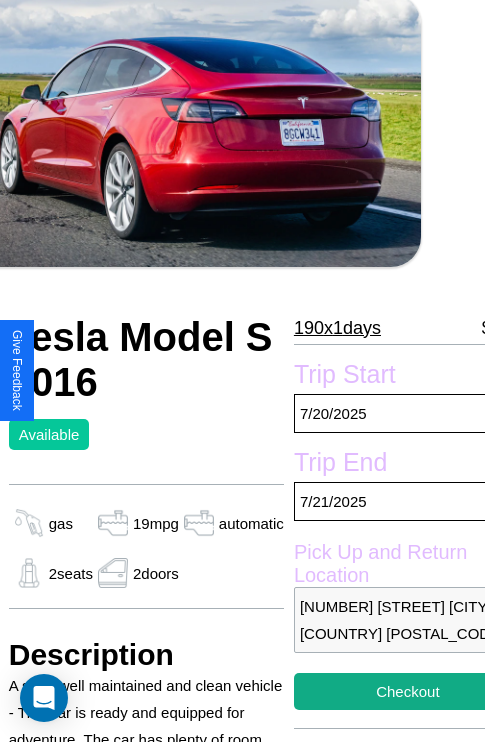 scroll, scrollTop: 76, scrollLeft: 64, axis: both 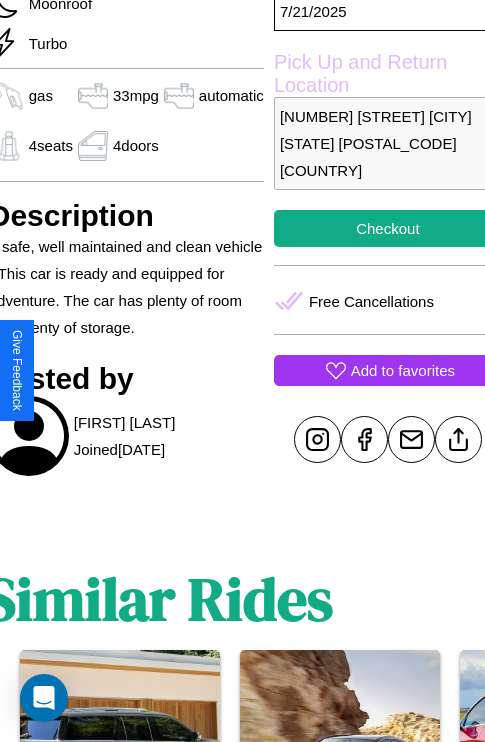click on "Add to favorites" at bounding box center [403, 370] 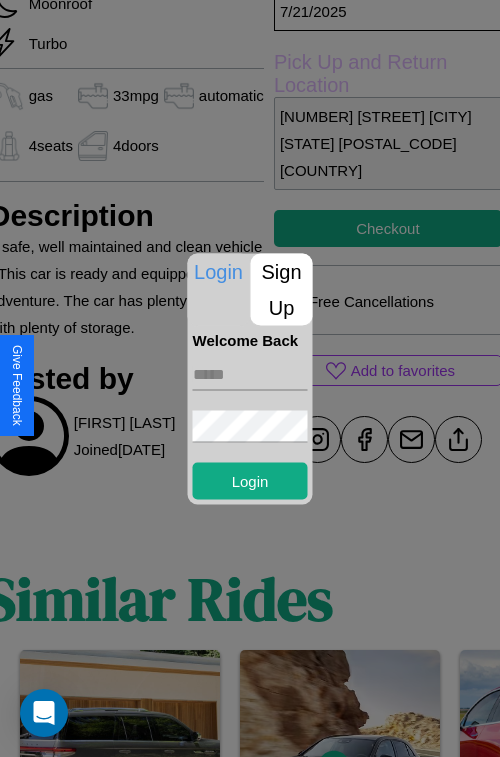 click on "Sign Up" at bounding box center (282, 289) 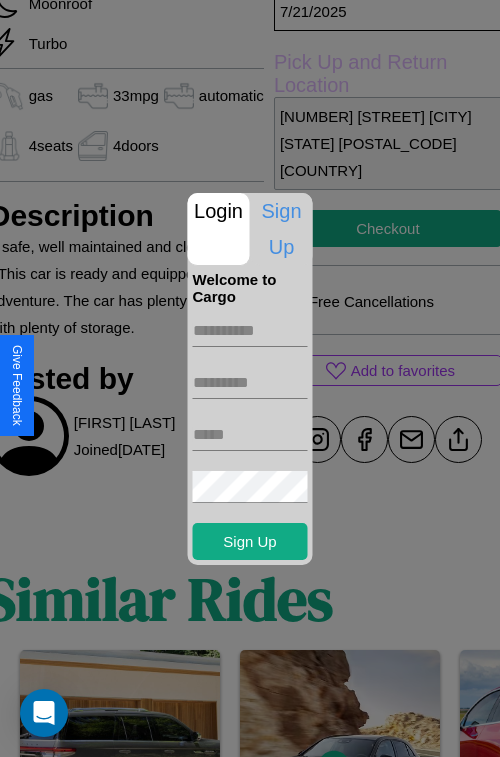 click at bounding box center [250, 331] 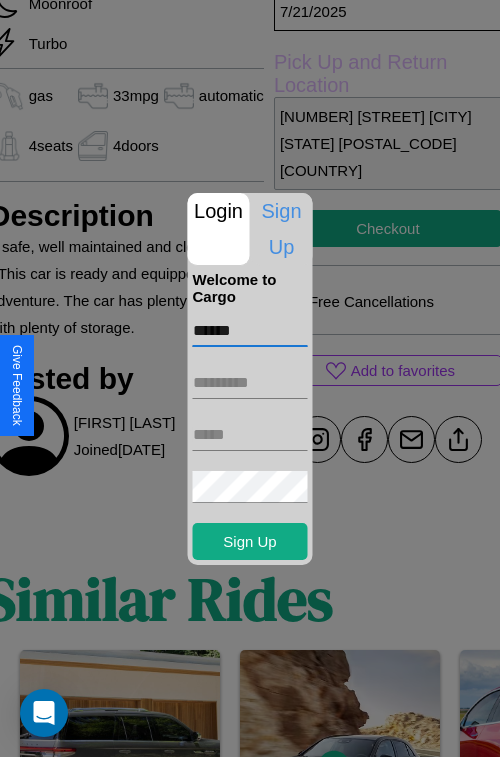 type on "******" 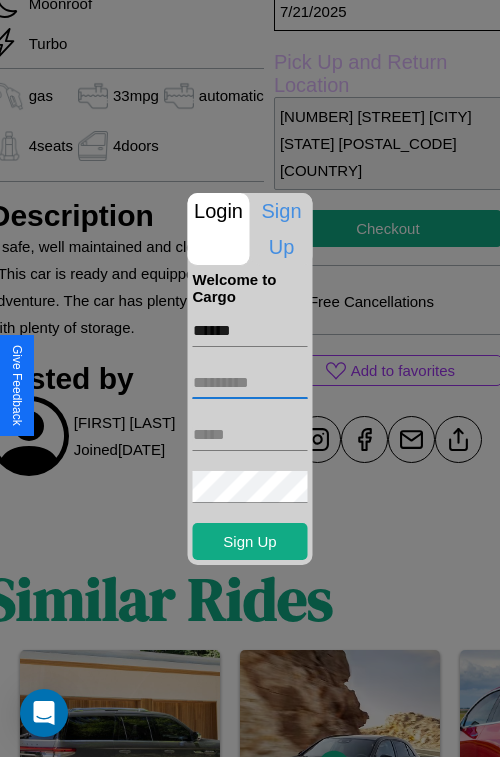 click at bounding box center (250, 383) 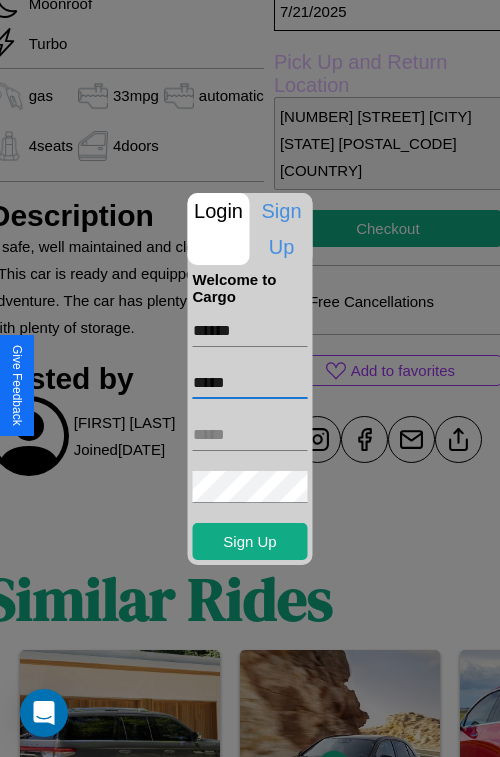 type on "*****" 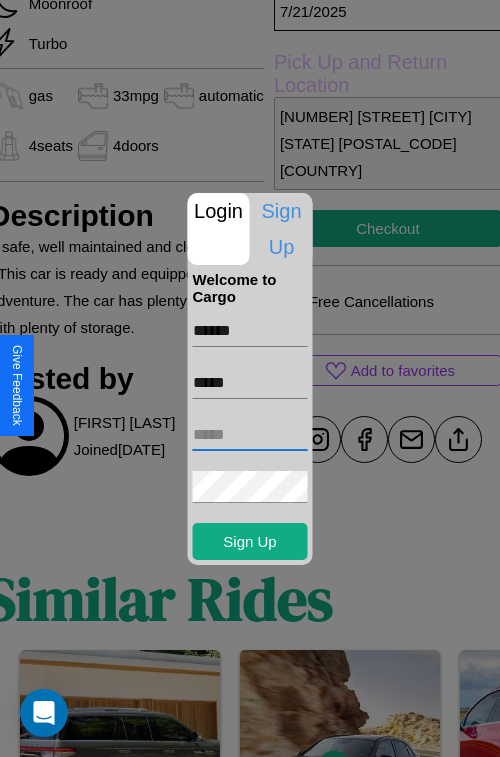 click at bounding box center (250, 435) 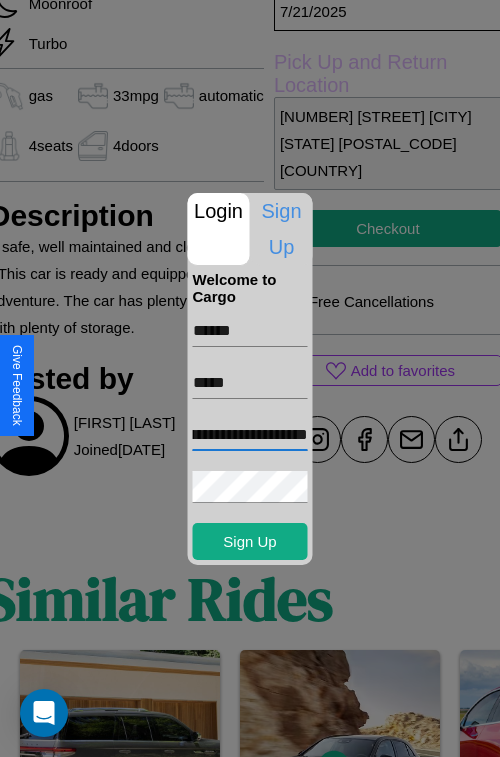 scroll, scrollTop: 0, scrollLeft: 67, axis: horizontal 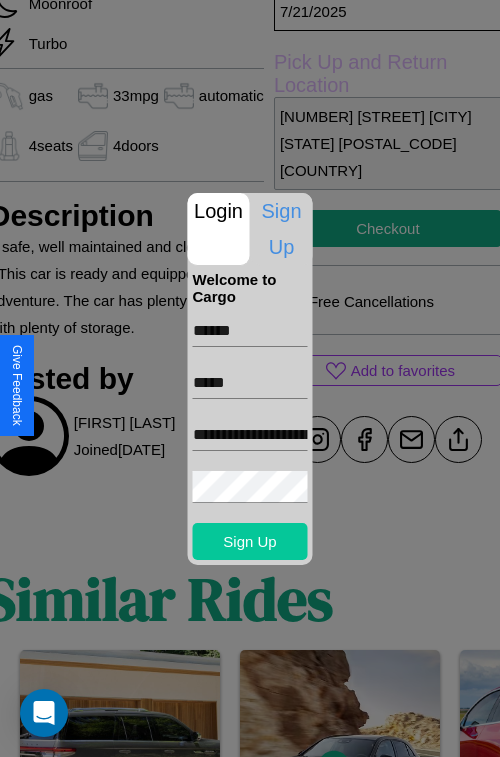 click on "Sign Up" at bounding box center (250, 541) 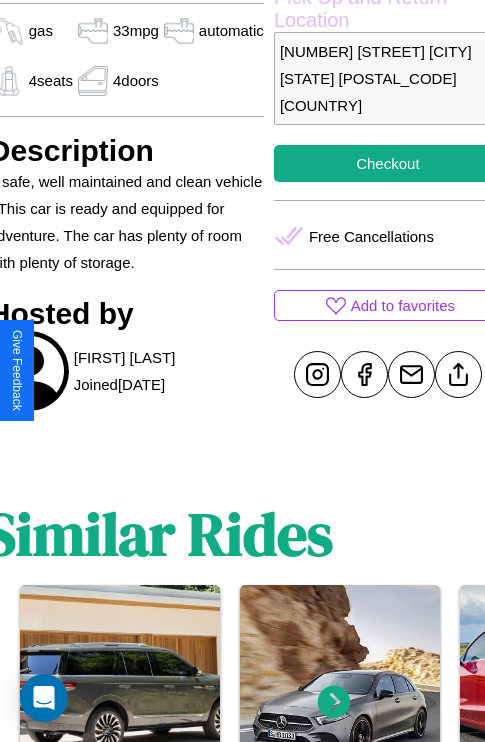 scroll, scrollTop: 646, scrollLeft: 84, axis: both 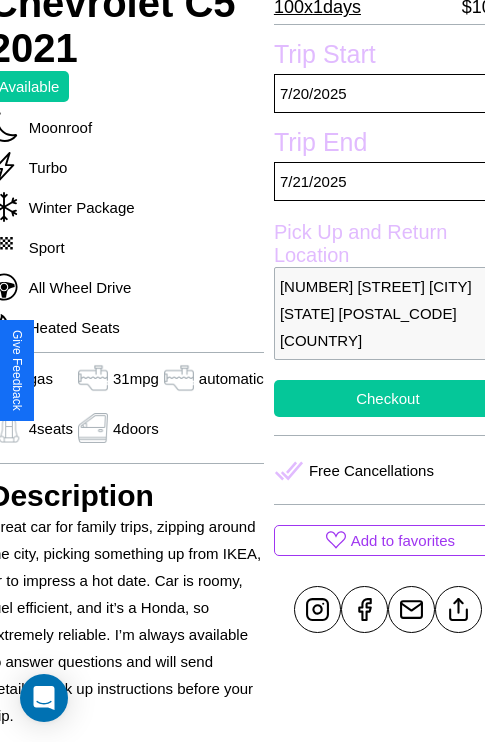 click on "Checkout" at bounding box center [388, 398] 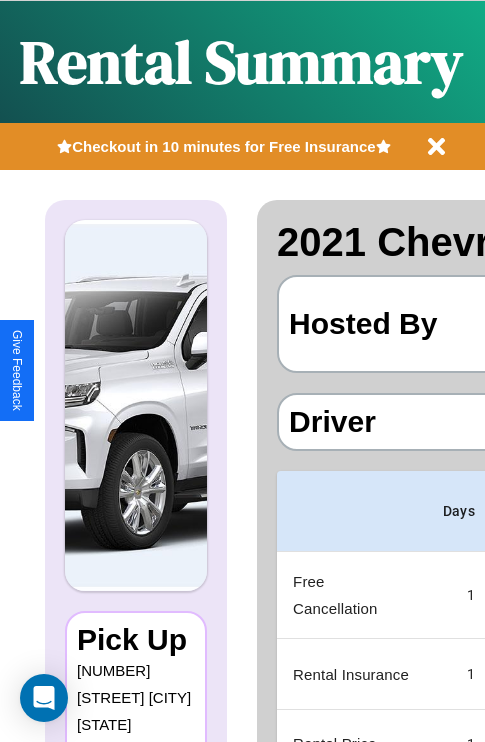 scroll, scrollTop: 0, scrollLeft: 387, axis: horizontal 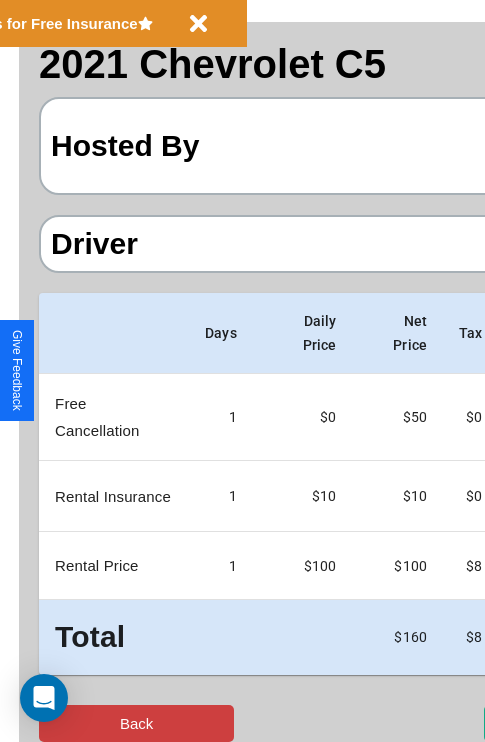click on "Back" at bounding box center [136, 723] 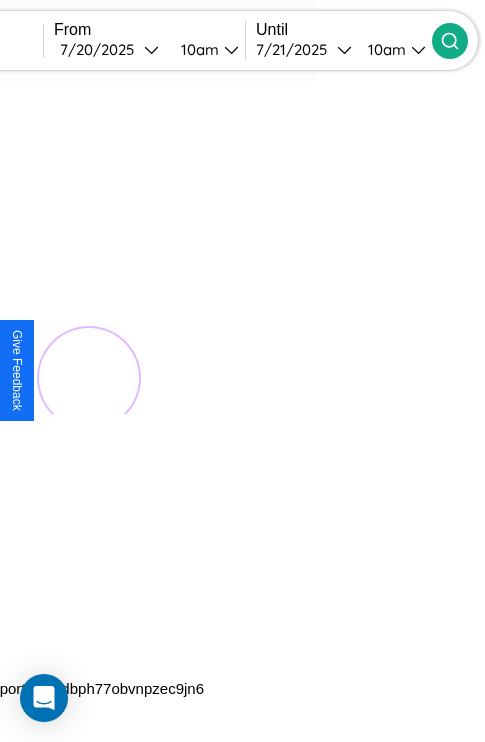 scroll, scrollTop: 0, scrollLeft: 0, axis: both 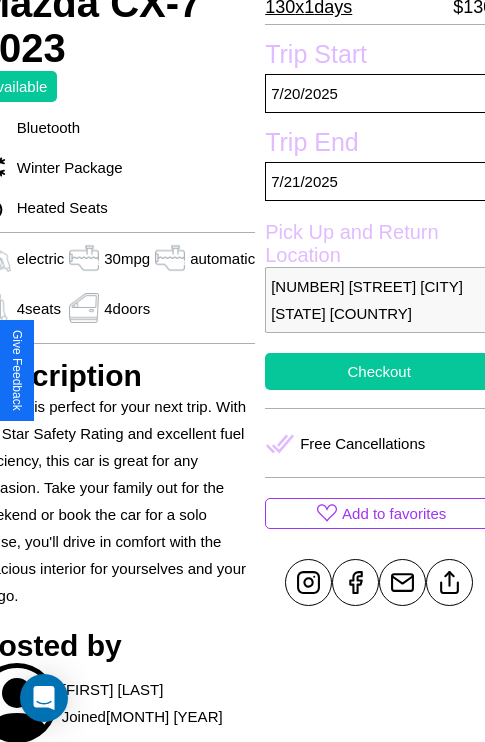 click on "Checkout" at bounding box center (379, 371) 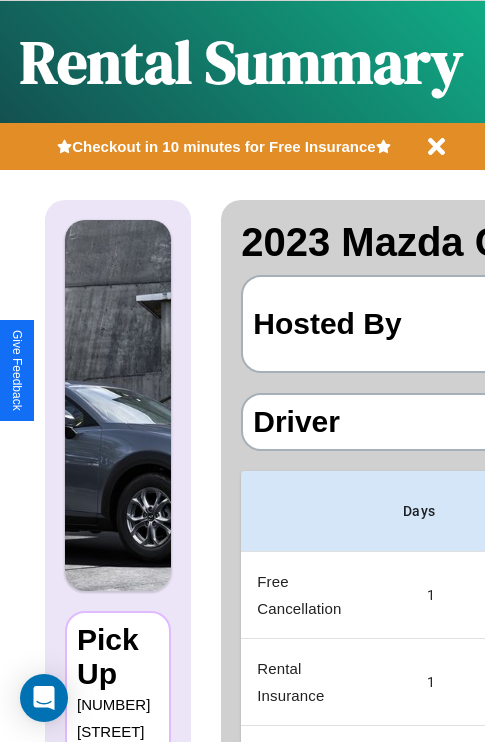 scroll, scrollTop: 0, scrollLeft: 387, axis: horizontal 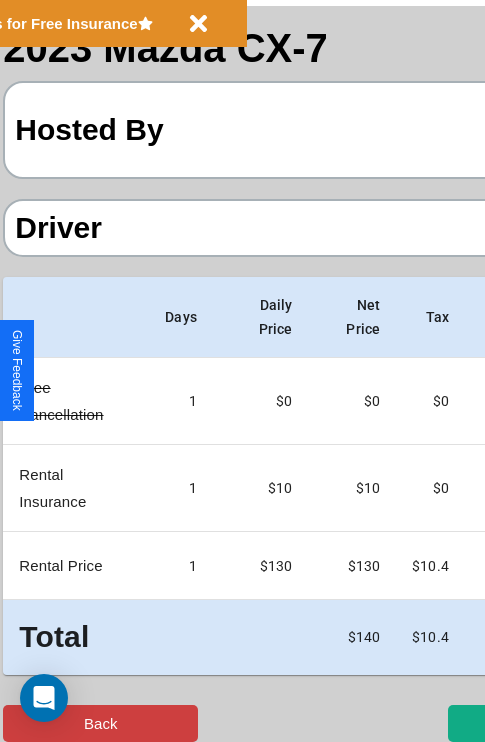 click on "Back" at bounding box center (100, 723) 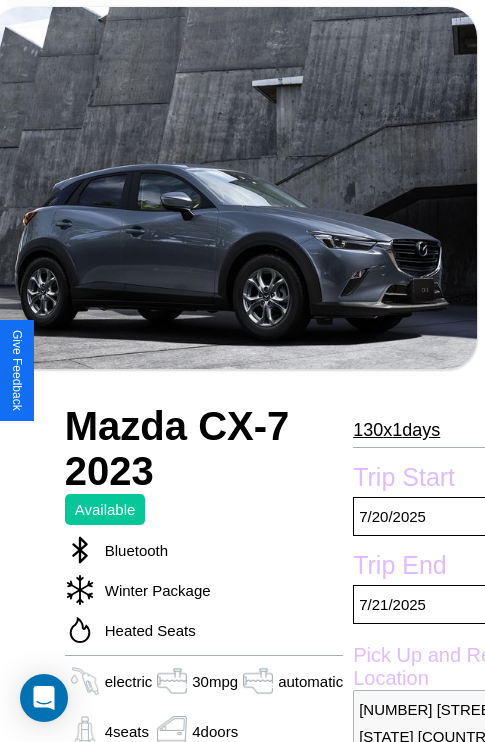 scroll, scrollTop: 389, scrollLeft: 79, axis: both 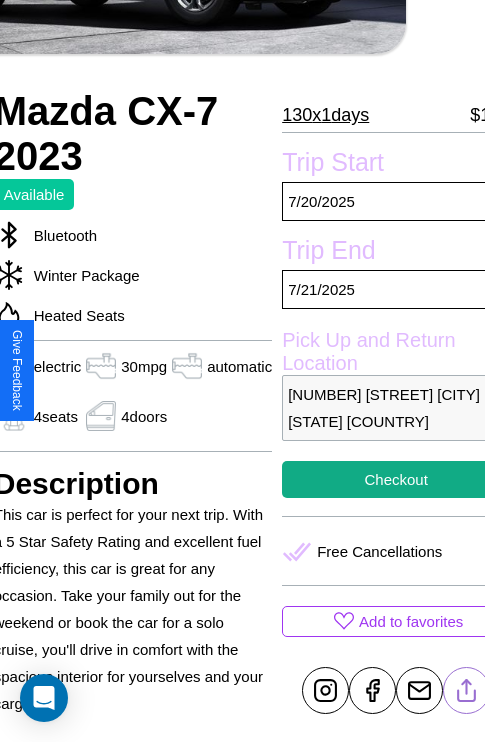 click 